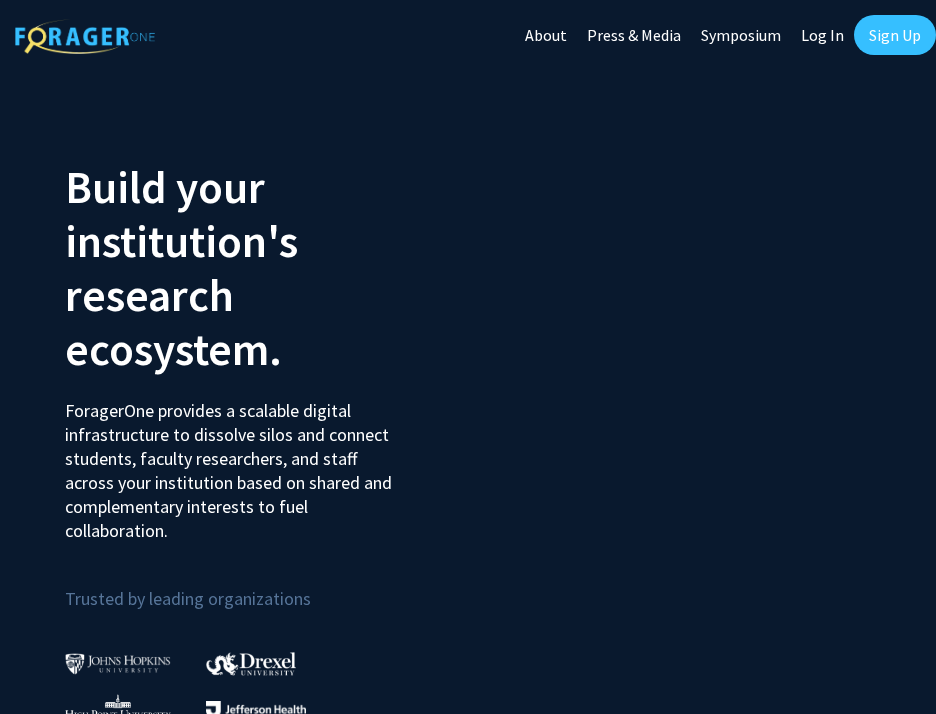 scroll, scrollTop: 0, scrollLeft: 0, axis: both 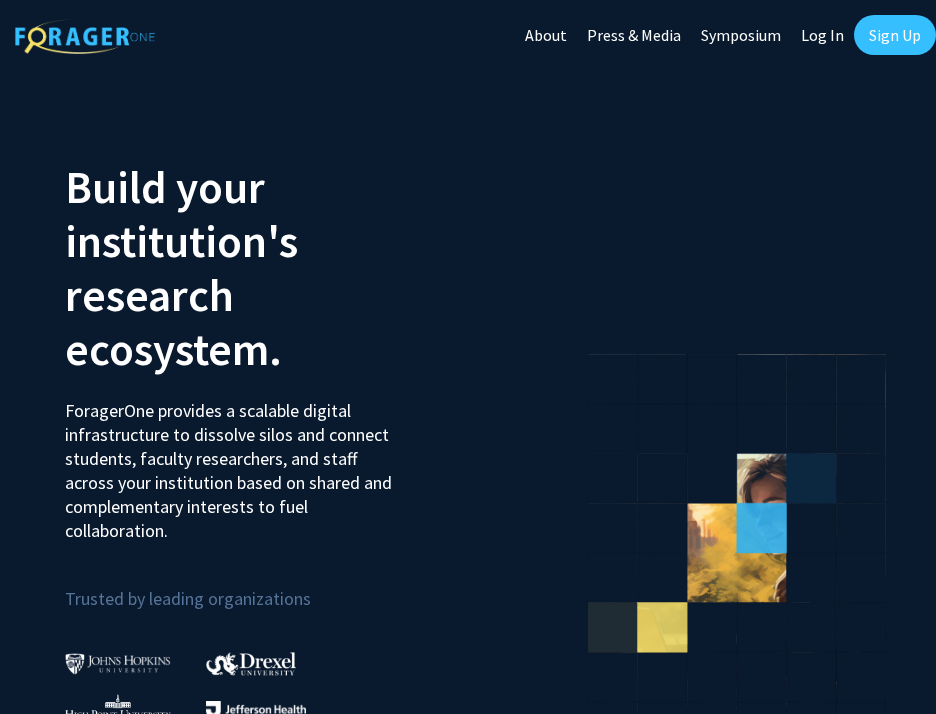 click on "Log In" 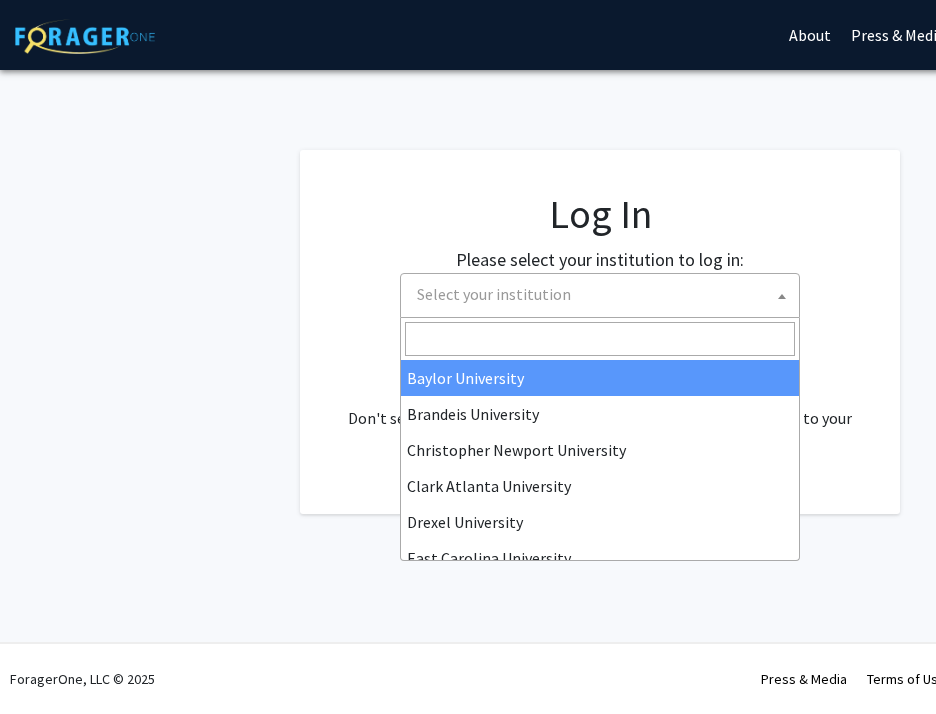 click on "Select your institution" at bounding box center (604, 294) 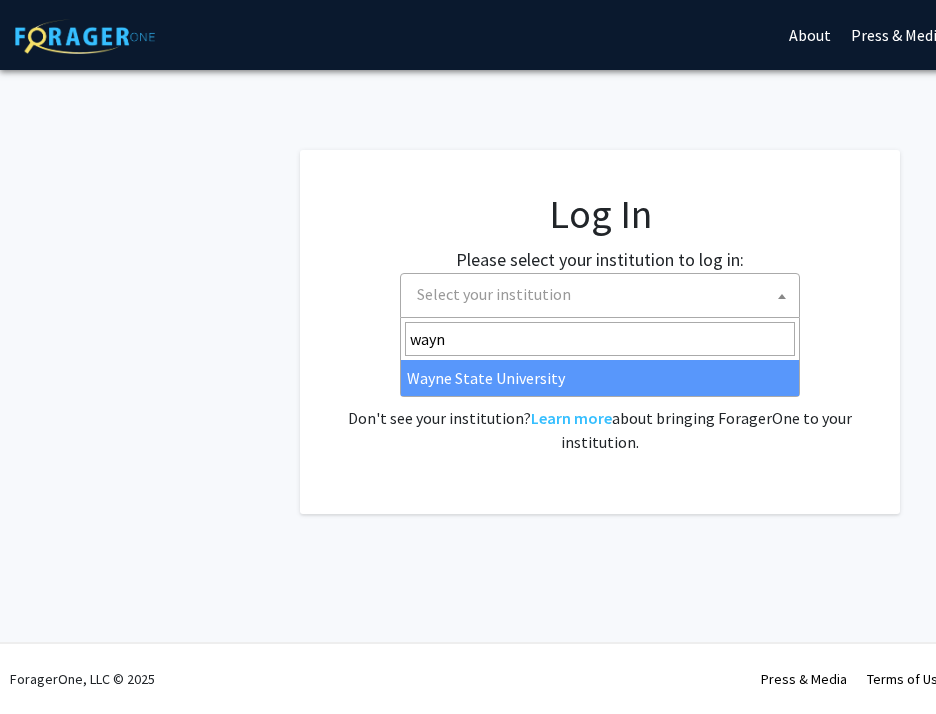 type on "wayn" 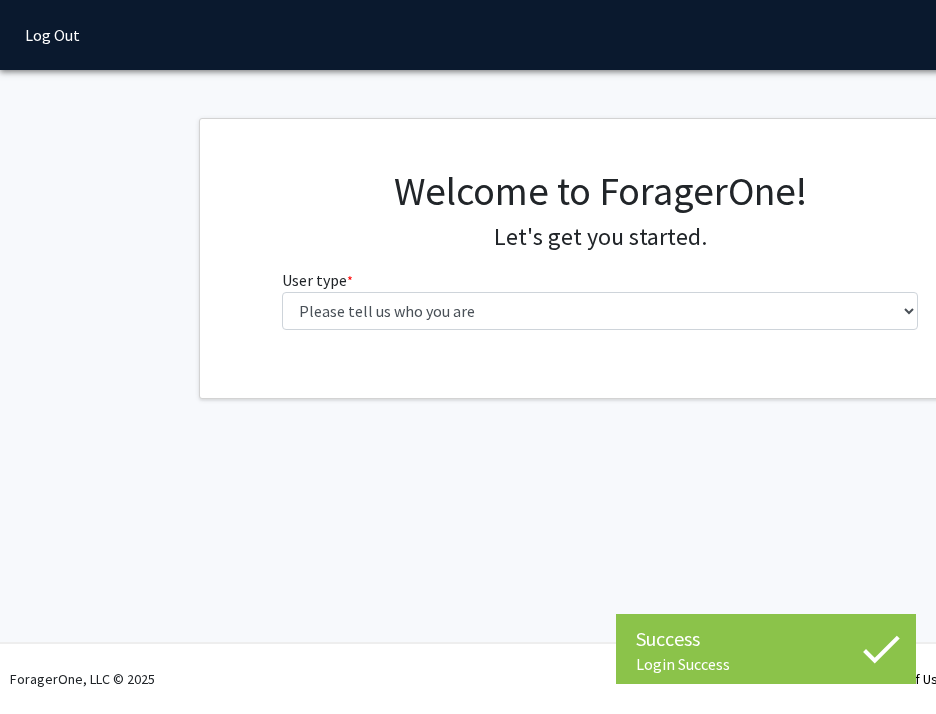 scroll, scrollTop: 0, scrollLeft: 0, axis: both 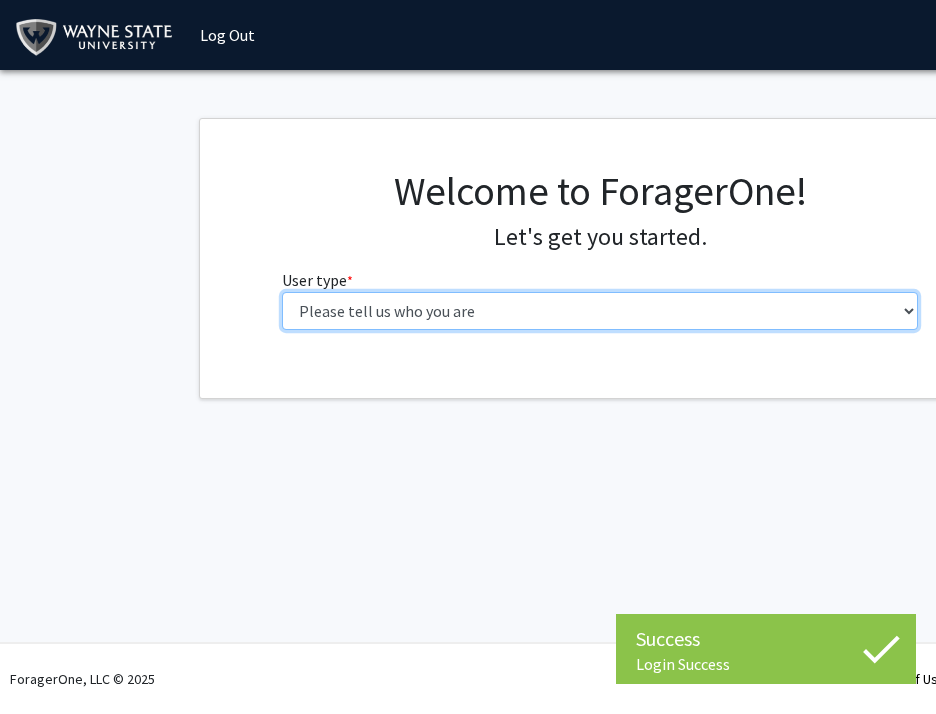 click on "Please tell us who you are  Undergraduate Student   Master's Student   Doctoral Candidate (PhD, MD, DMD, PharmD, etc.)   Postdoctoral Researcher / Research Staff / Medical Resident / Medical Fellow   Faculty   Administrative Staff" at bounding box center [600, 311] 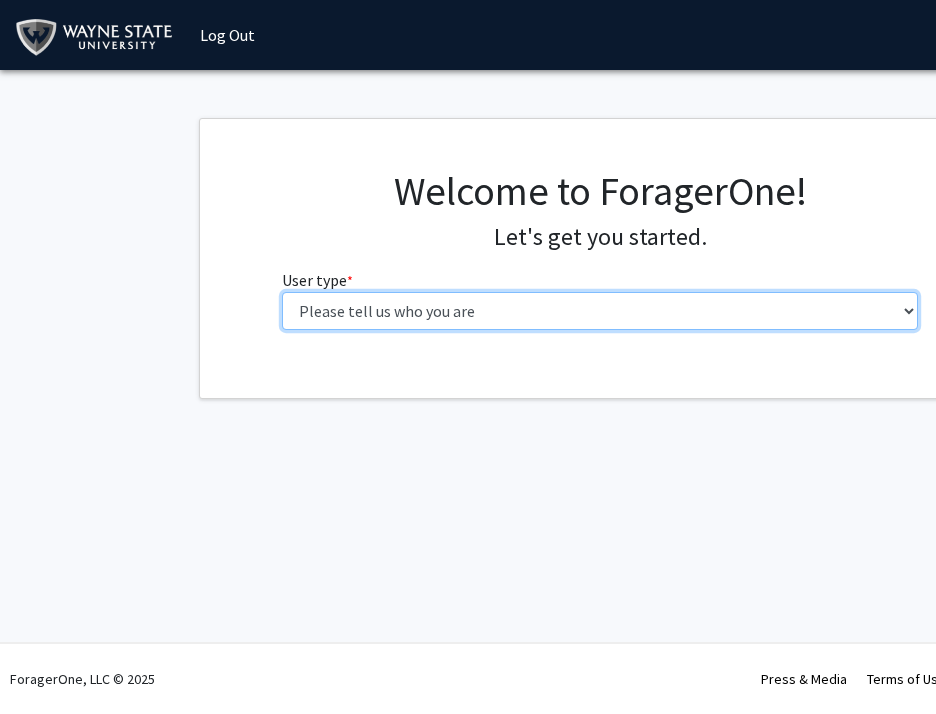 select on "3: doc" 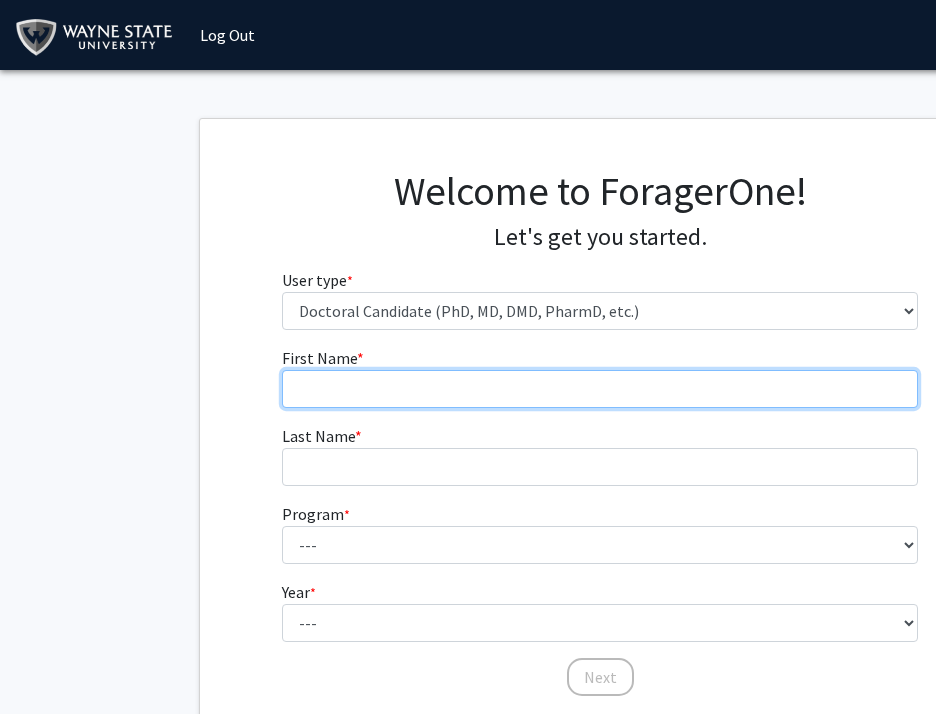click on "First Name * required" at bounding box center [600, 389] 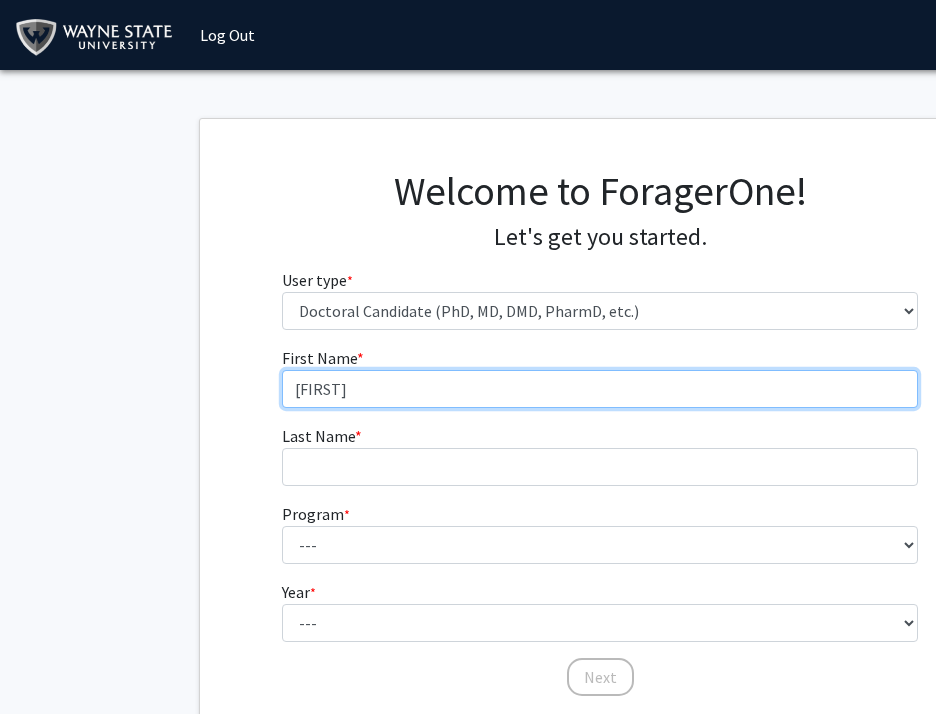 type on "[FIRST]" 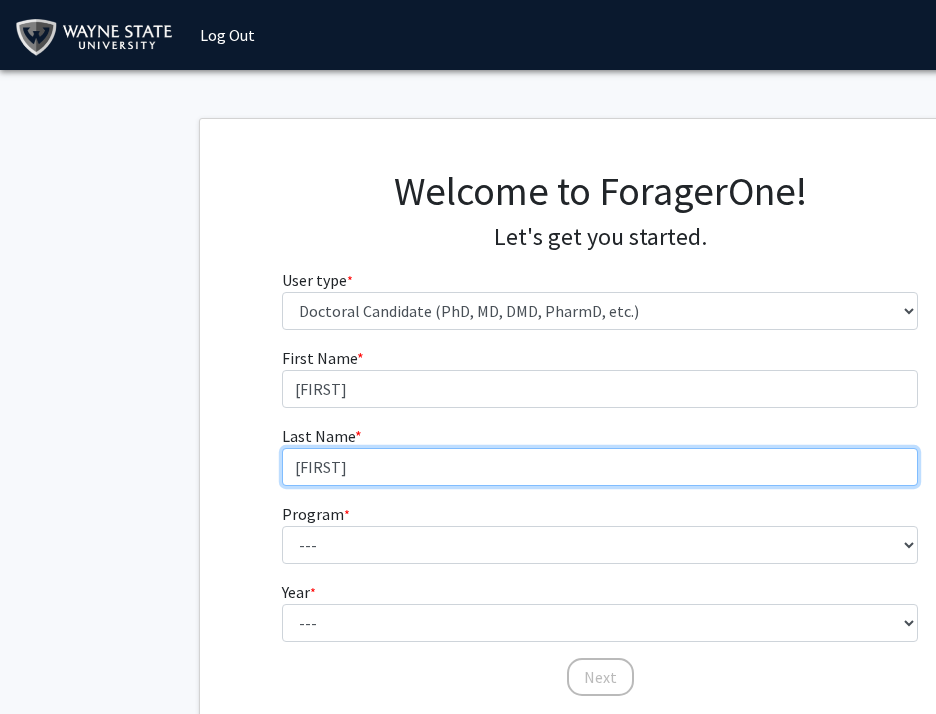 type on "[FIRST]" 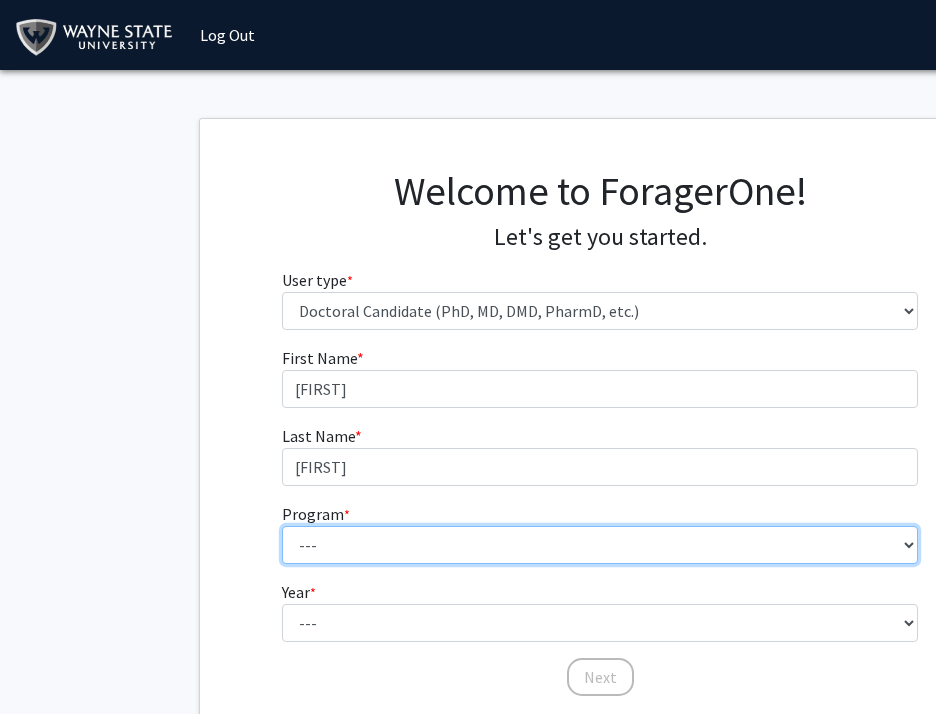 click on "---  Adult-Gerontology Acute Care Nurse Practitioner   Adult-Gerontology Primary Care Nurse Practitioner   Anatomy and Cell Biology   Anesthesia   Anthropology   Anthropology and Urban Sustainability (Dual title)   Audiology   Biochemistry and Molecular Biology   Biological Sciences   Biological Sciences and Urban Sustainability   Biomedical Engineering   Biomedical Imaging (Dual title)   Business Administration   Cancer Biology   Chemical Engineering   Chemistry   Civil Engineering   Communication   Communication and Urban Sustainability (Dual title)   Communication Sciences and Disorders   Computer Engineering   Computer Science   Counseling Psychology   Criminal Justice   Dispute Resolution   Economics   Educational Leadership & Policy Studies   Educational Studies   Electrical Engineering   English   Family Nurse Practitioner   French (Modern Languages)   German   Gerontology (Dual title)   History   Immunology and Microbiology   Industrial Engineering   Infant Mental Health (Dual title)   Kinesiology" at bounding box center (600, 545) 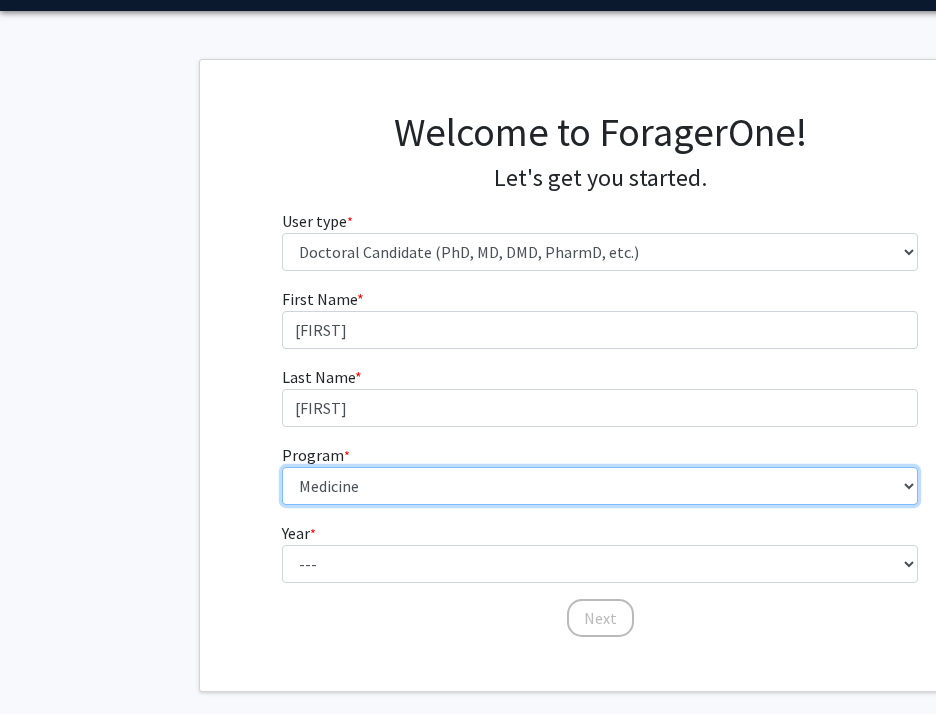 scroll, scrollTop: 85, scrollLeft: 0, axis: vertical 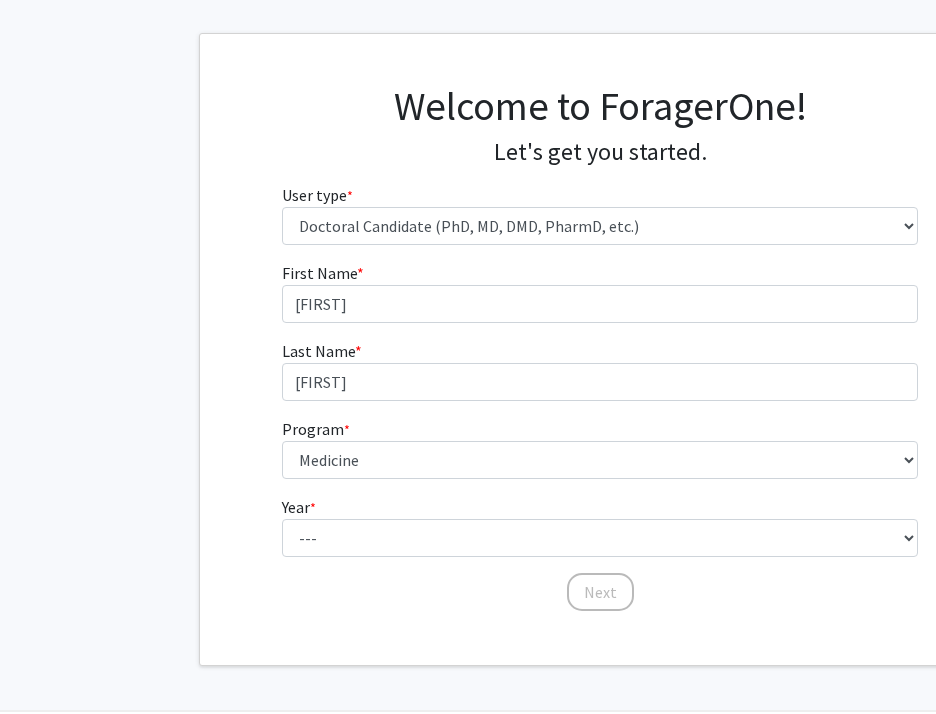 click on "Year  * required ---  First Year   Second Year   Third Year   Fourth Year   Fifth Year   Sixth Year   Seventh Year   Eighth Year   Ninth Year   Tenth Year" at bounding box center [600, 526] 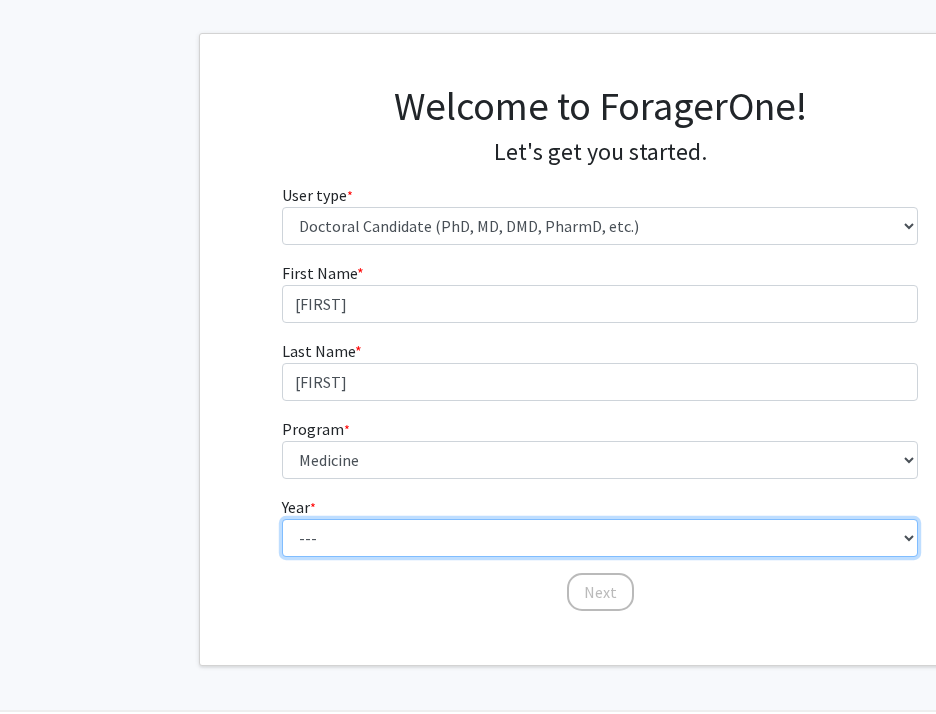 click on "---  First Year   Second Year   Third Year   Fourth Year   Fifth Year   Sixth Year   Seventh Year   Eighth Year   Ninth Year   Tenth Year" at bounding box center (600, 538) 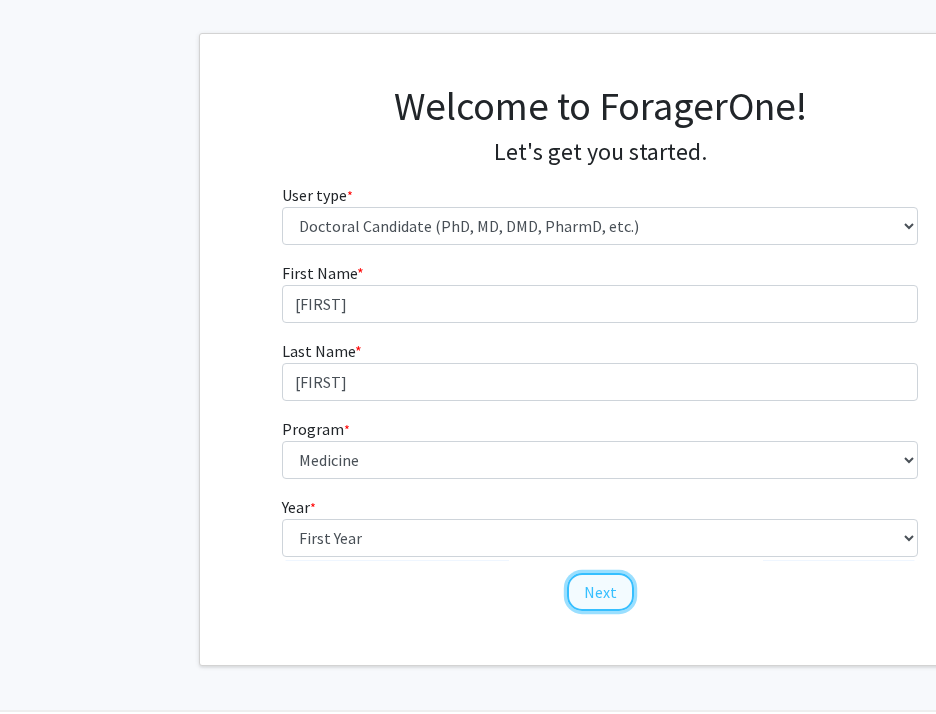 click on "Next" 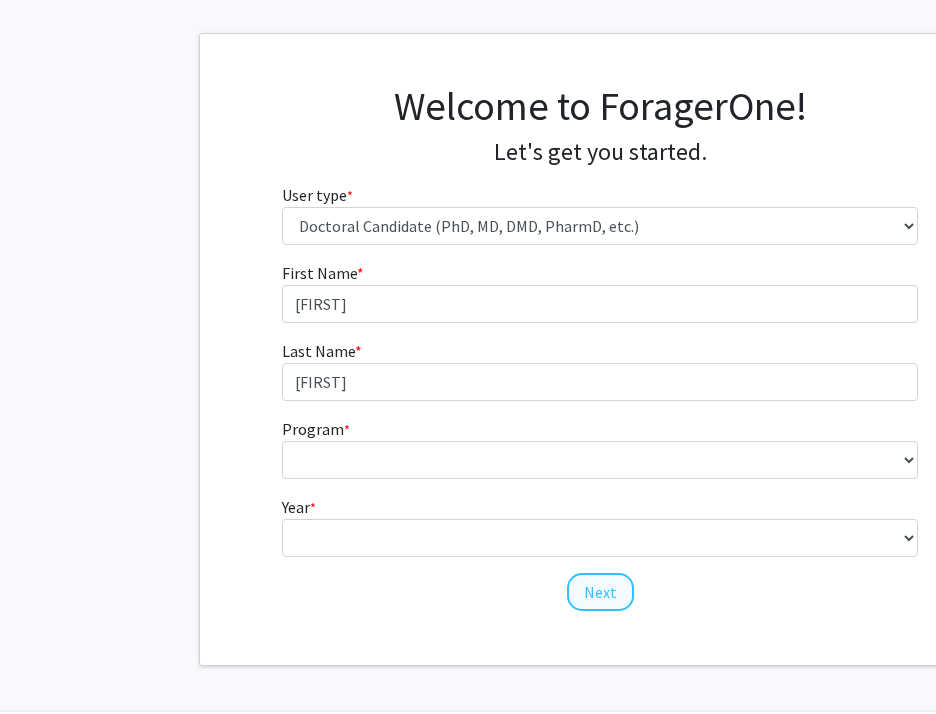 scroll, scrollTop: 0, scrollLeft: 0, axis: both 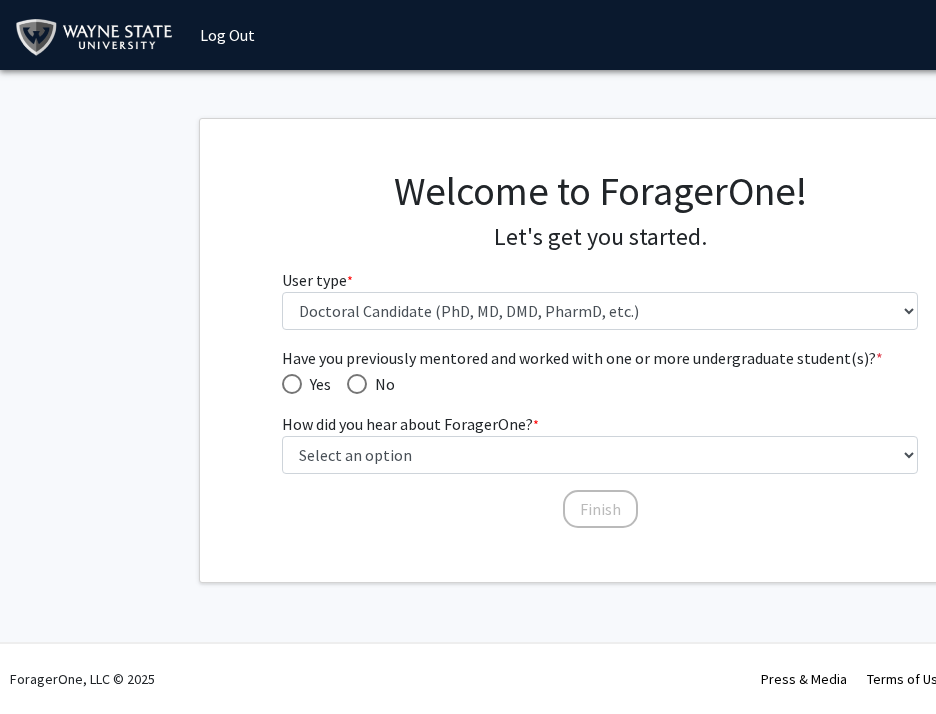 click at bounding box center (357, 384) 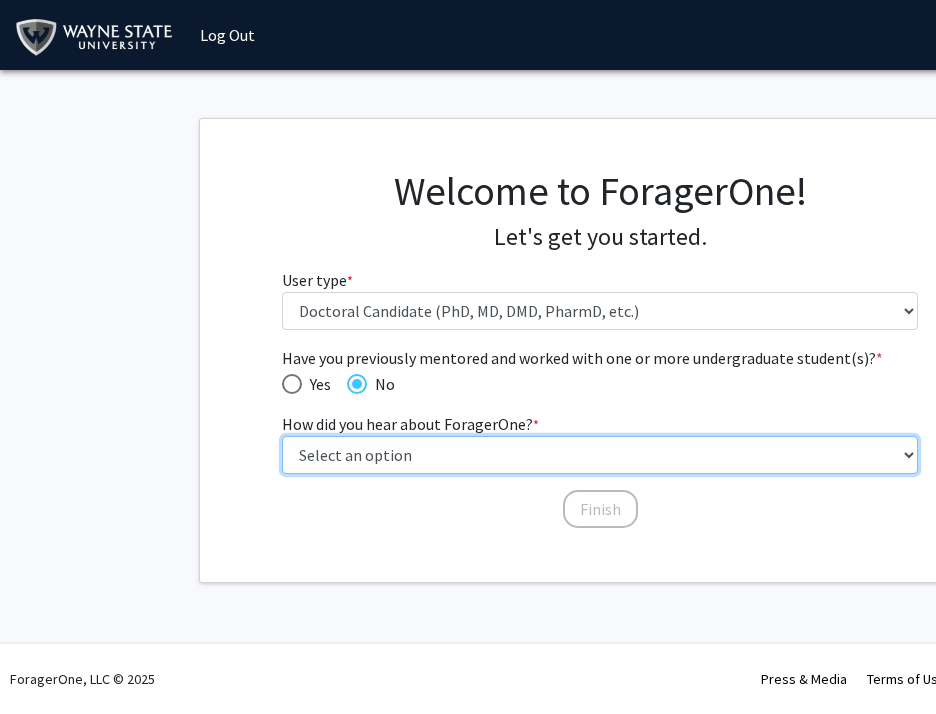 click on "Select an option  Peer/student recommendation   Faculty/staff recommendation   University website   University email or newsletter   Other" at bounding box center [600, 455] 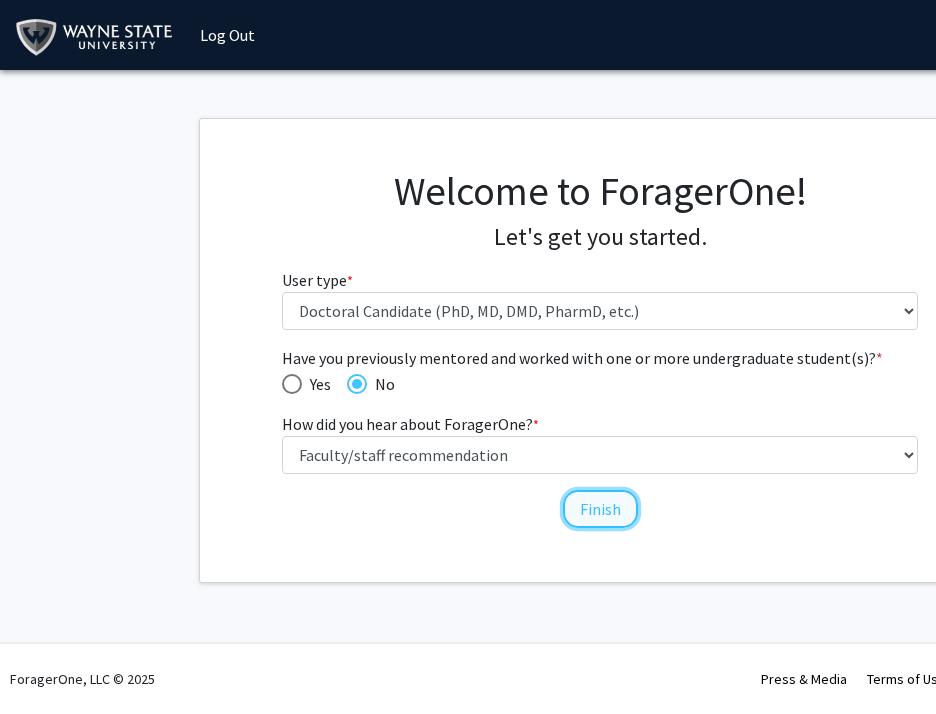 click on "Finish" 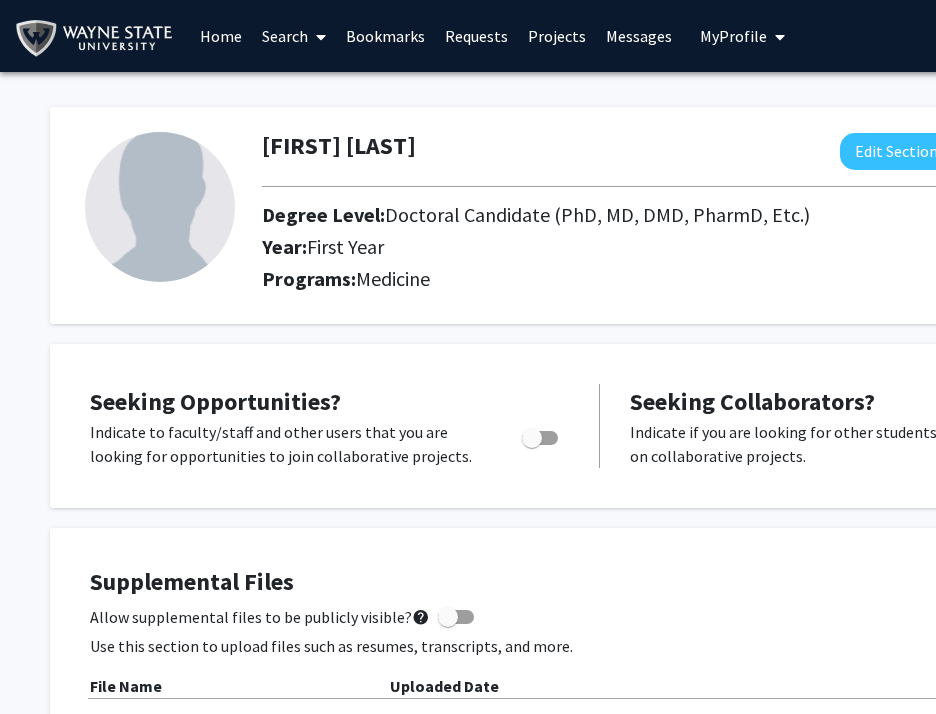 click at bounding box center (536, 438) 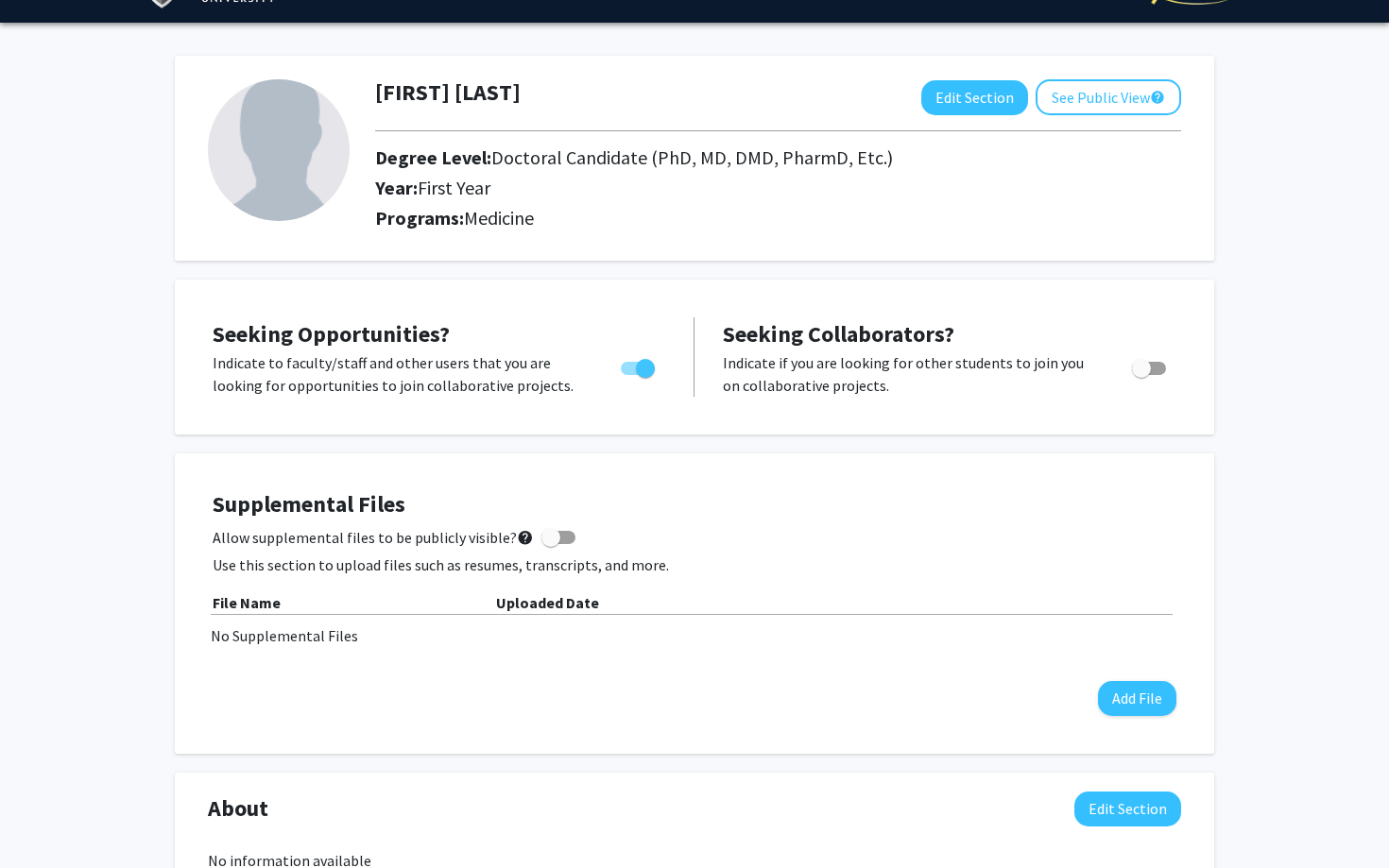 scroll, scrollTop: 0, scrollLeft: 0, axis: both 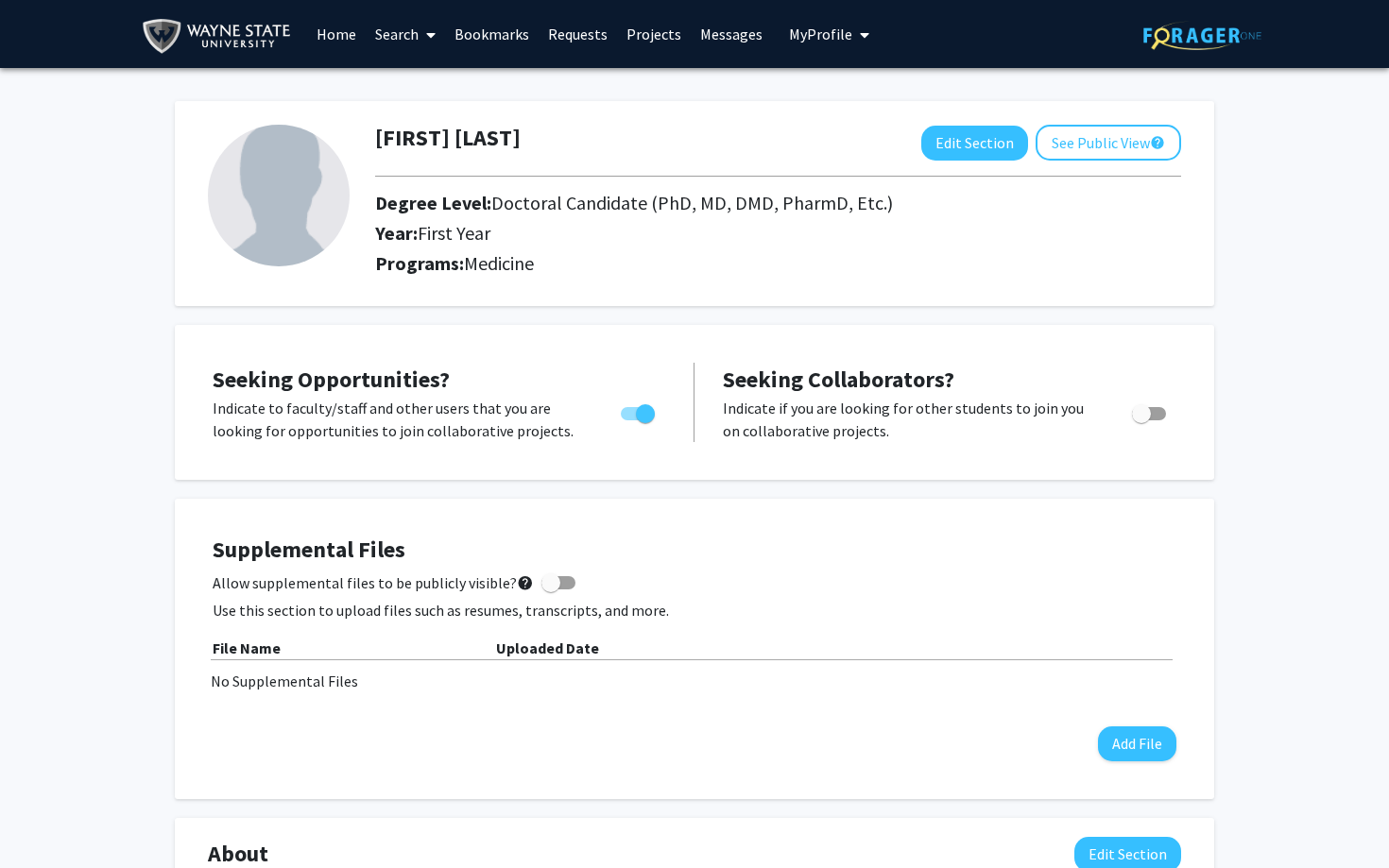 click on "Projects" at bounding box center (654, 34) 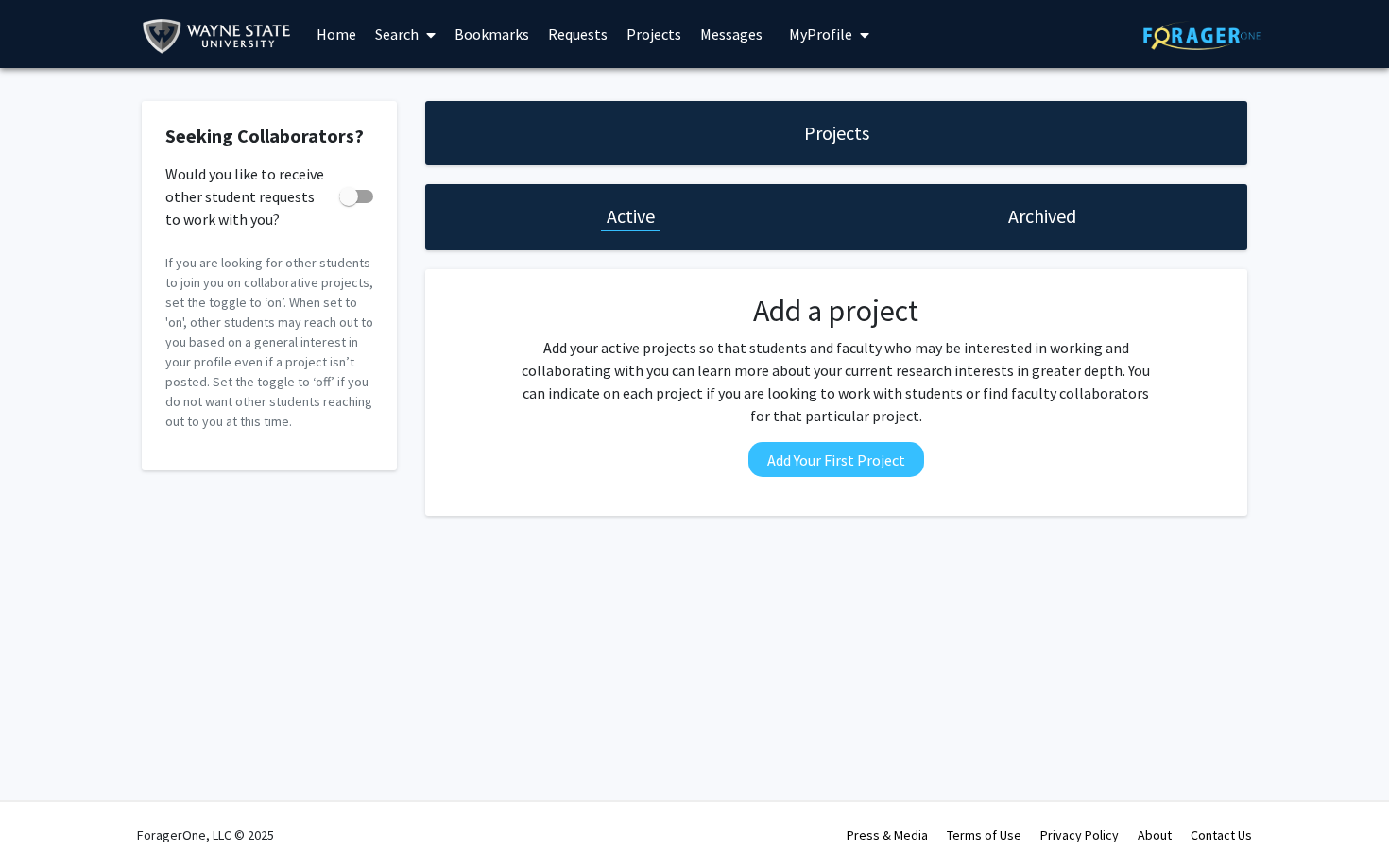 click on "Projects" 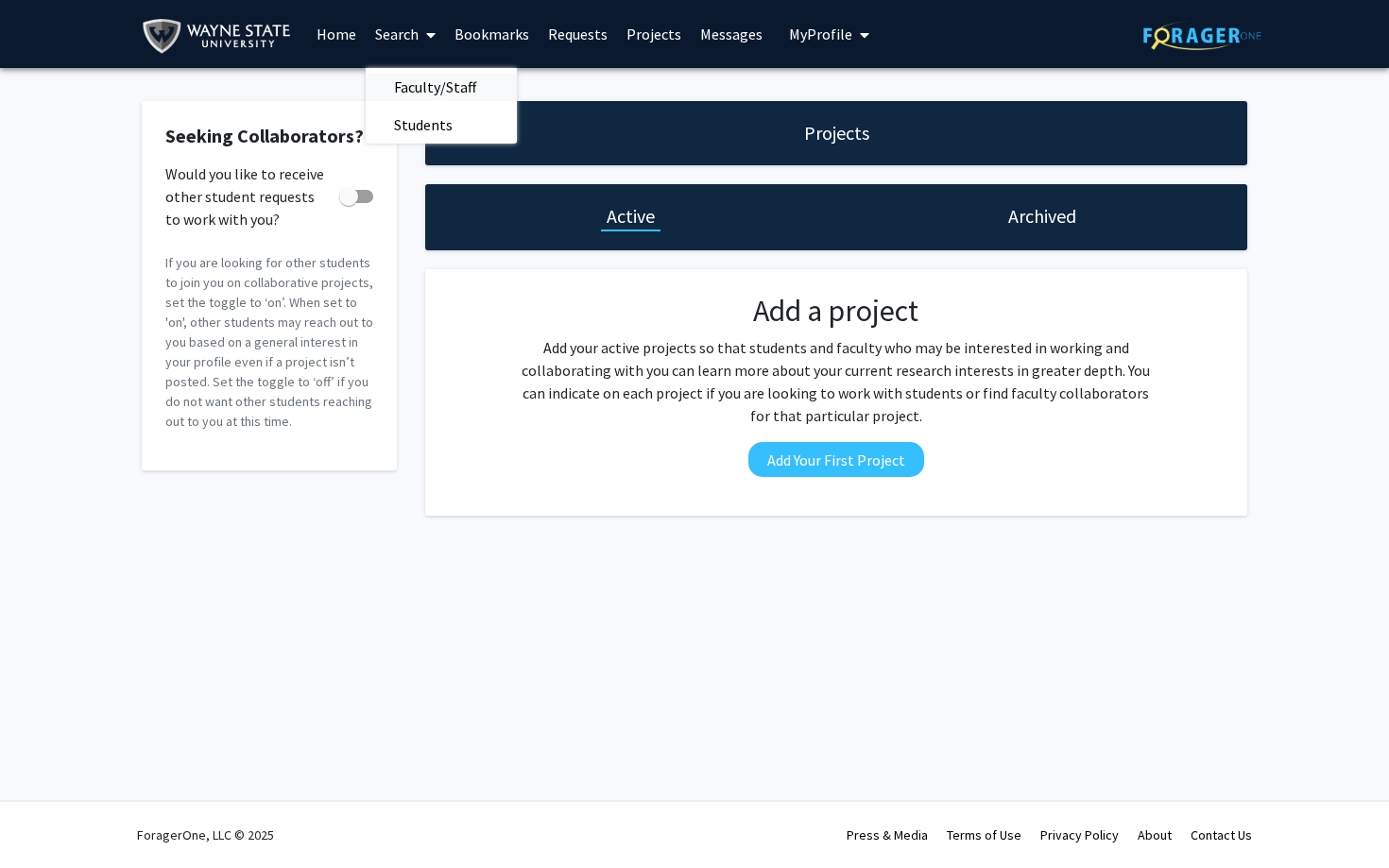 click on "Faculty/Staff" at bounding box center [435, 87] 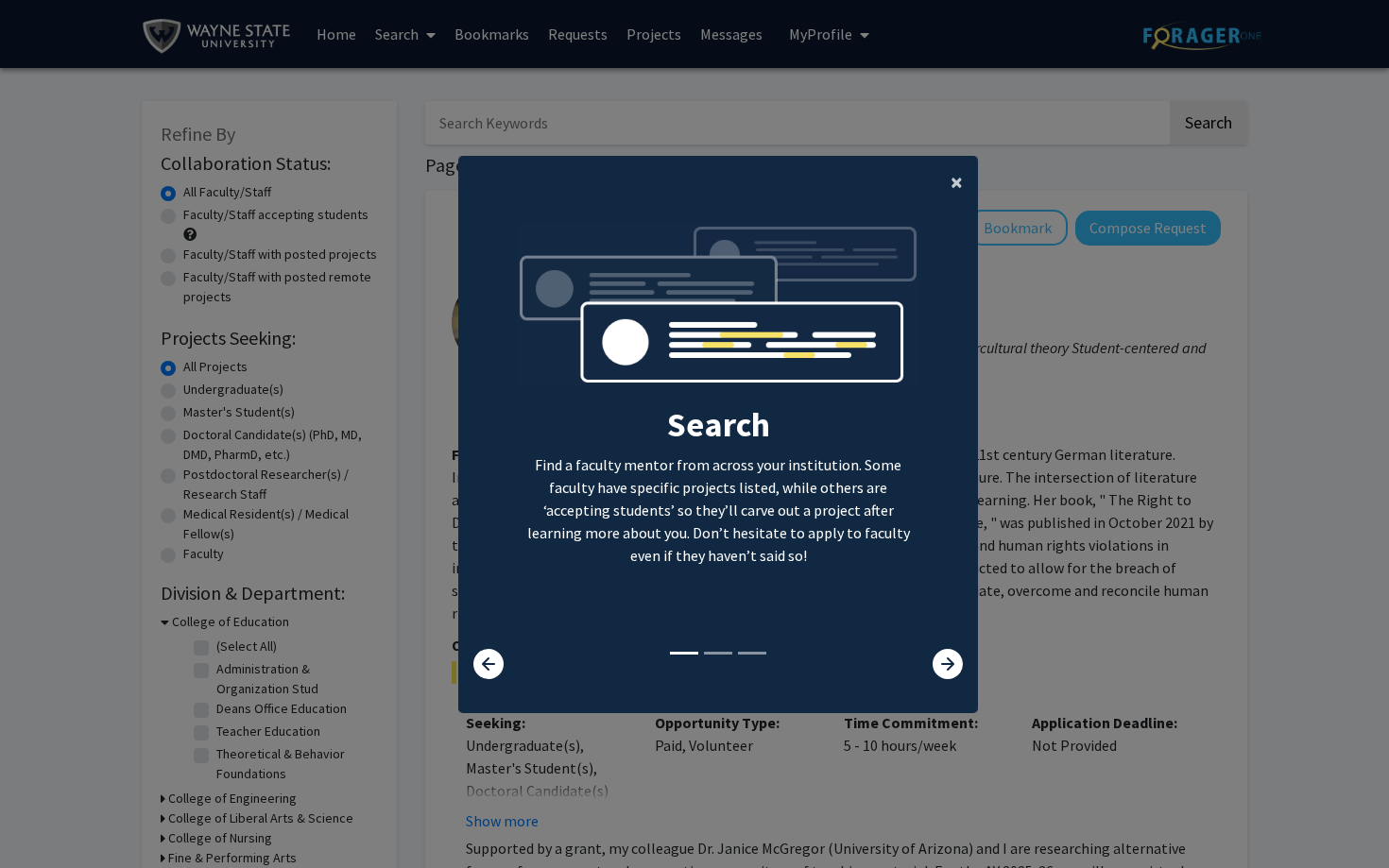 click on "×" 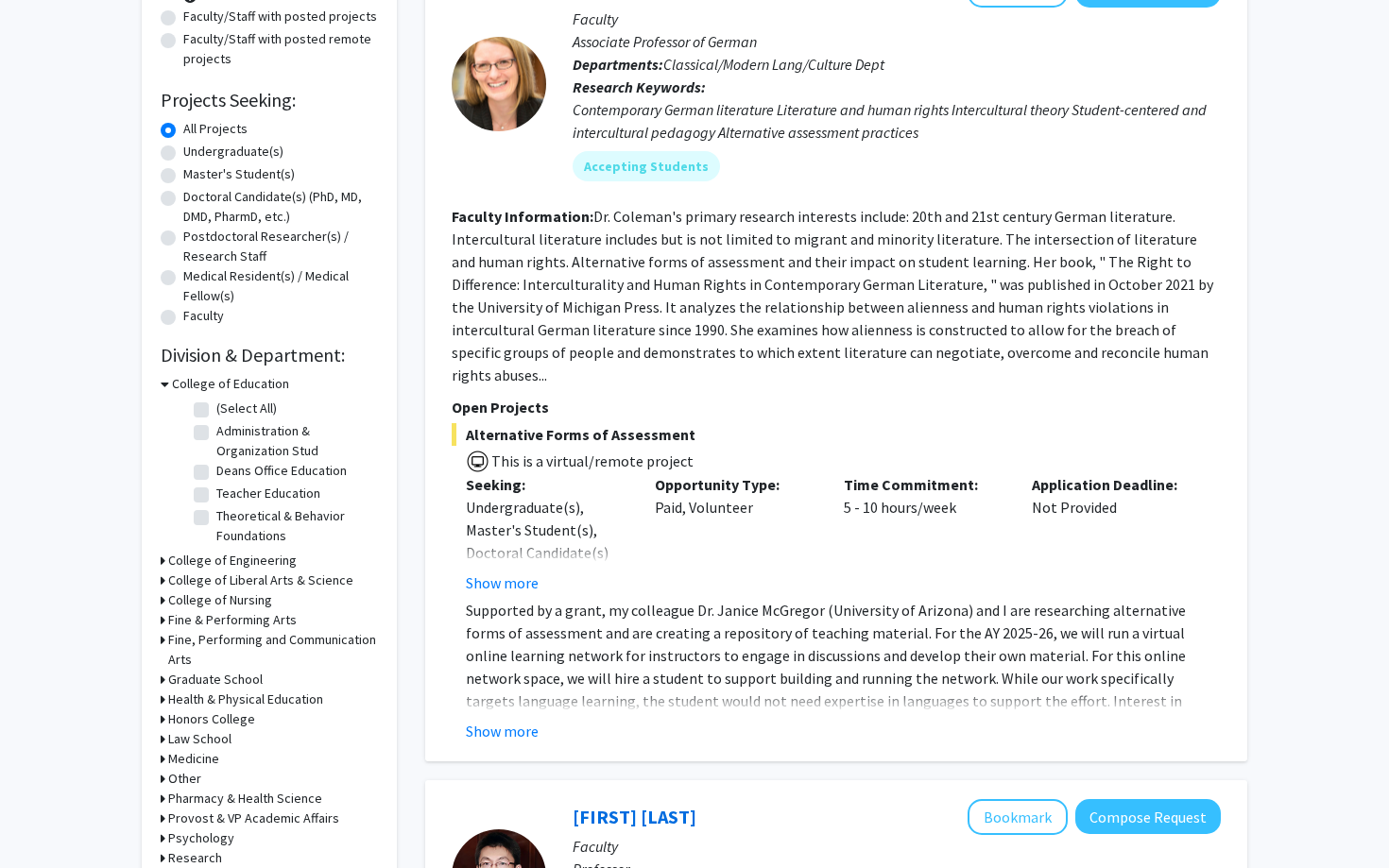 scroll, scrollTop: 239, scrollLeft: 0, axis: vertical 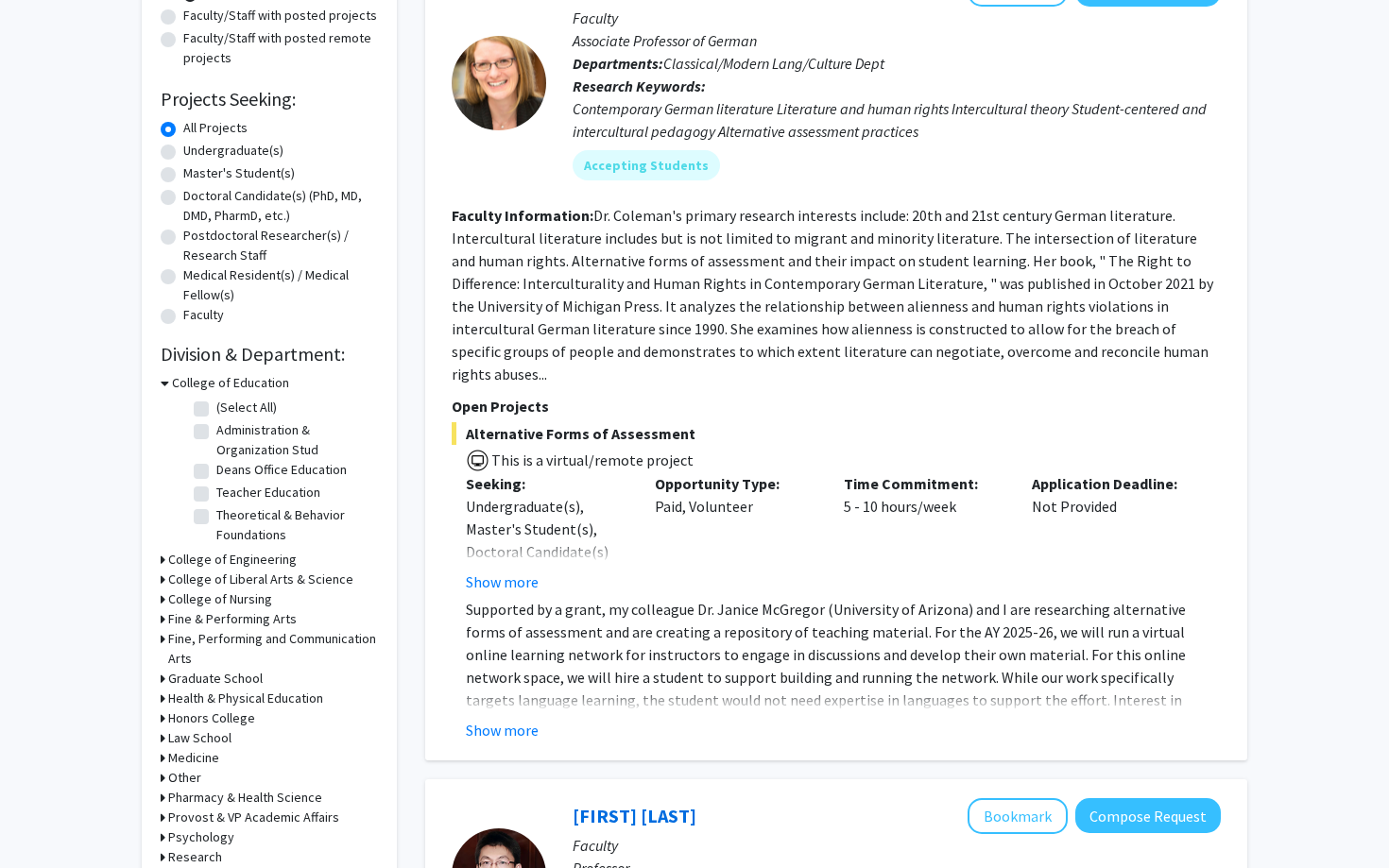 click on "Doctoral Candidate(s) (PhD, MD, DMD, PharmD, etc.)" 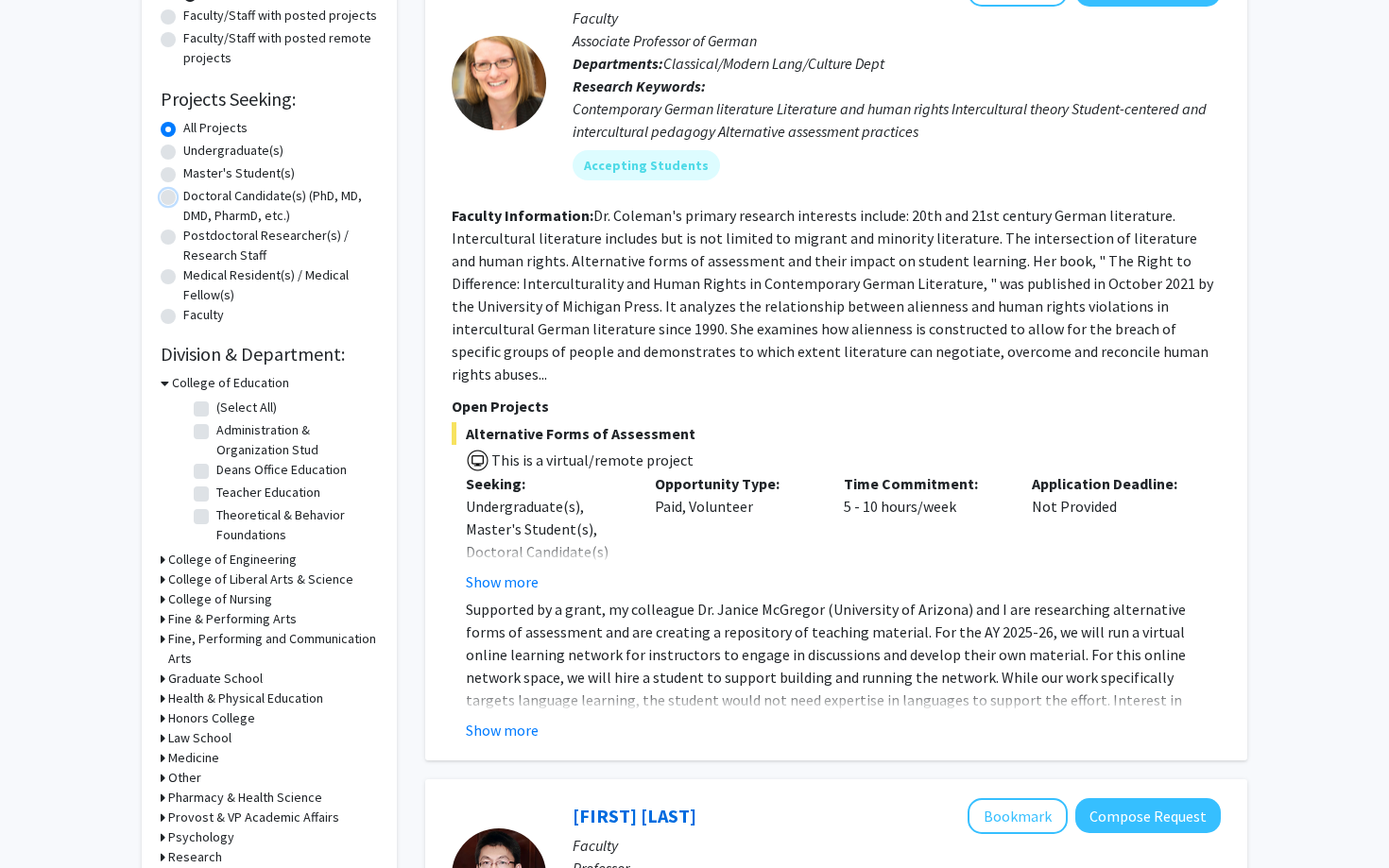 radio on "true" 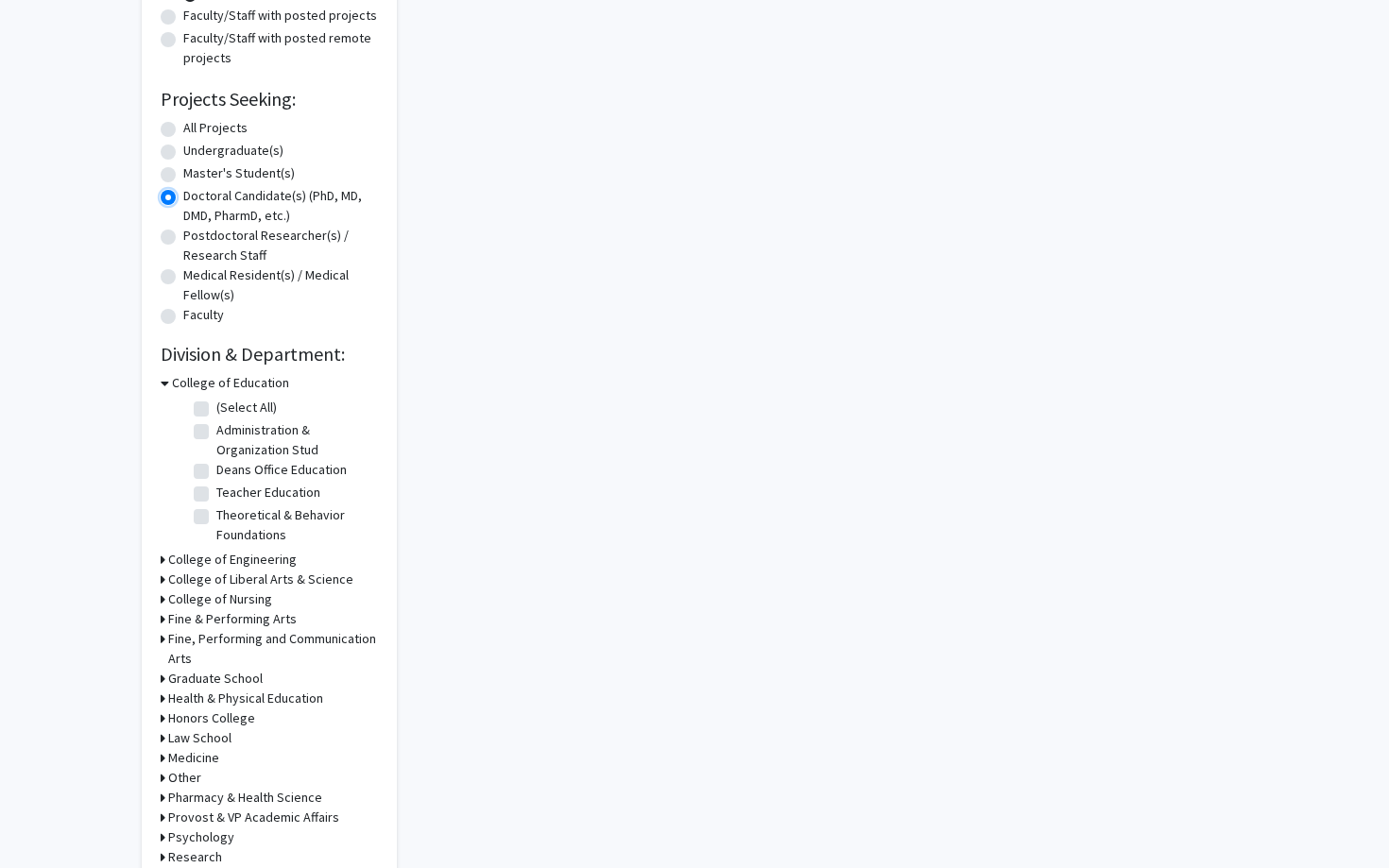 scroll, scrollTop: 0, scrollLeft: 0, axis: both 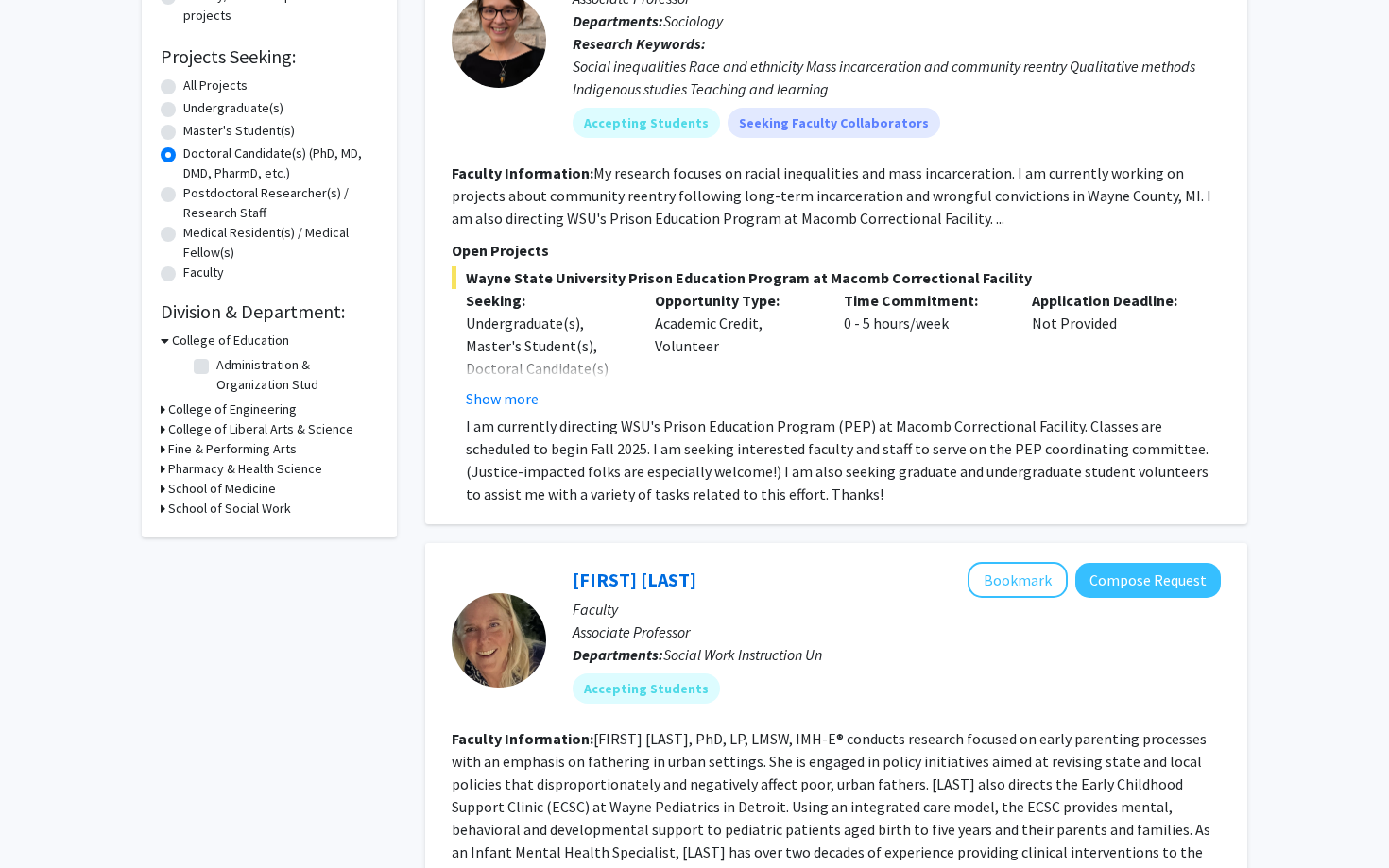 click on "School of Medicine" at bounding box center (222, 488) 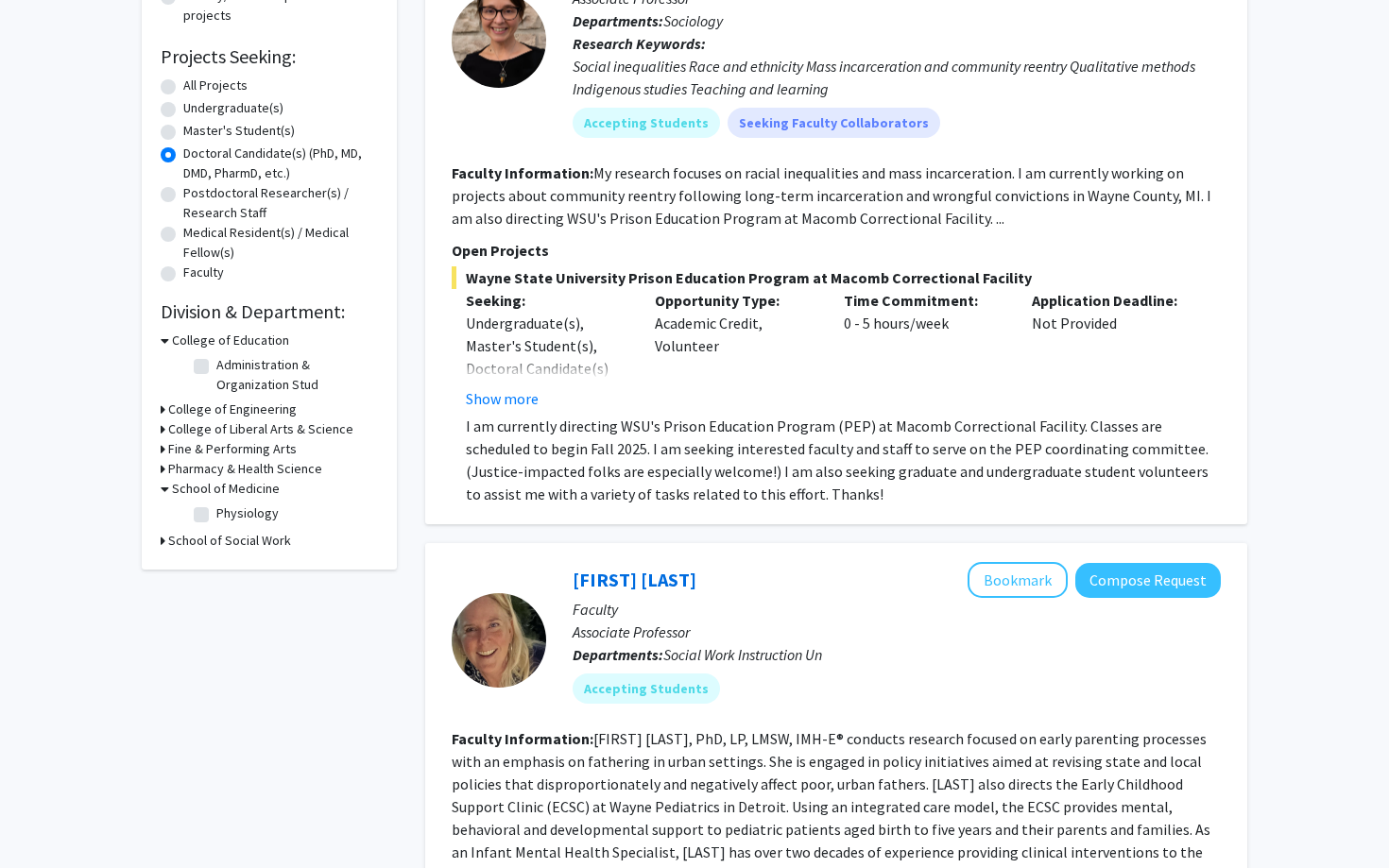 click 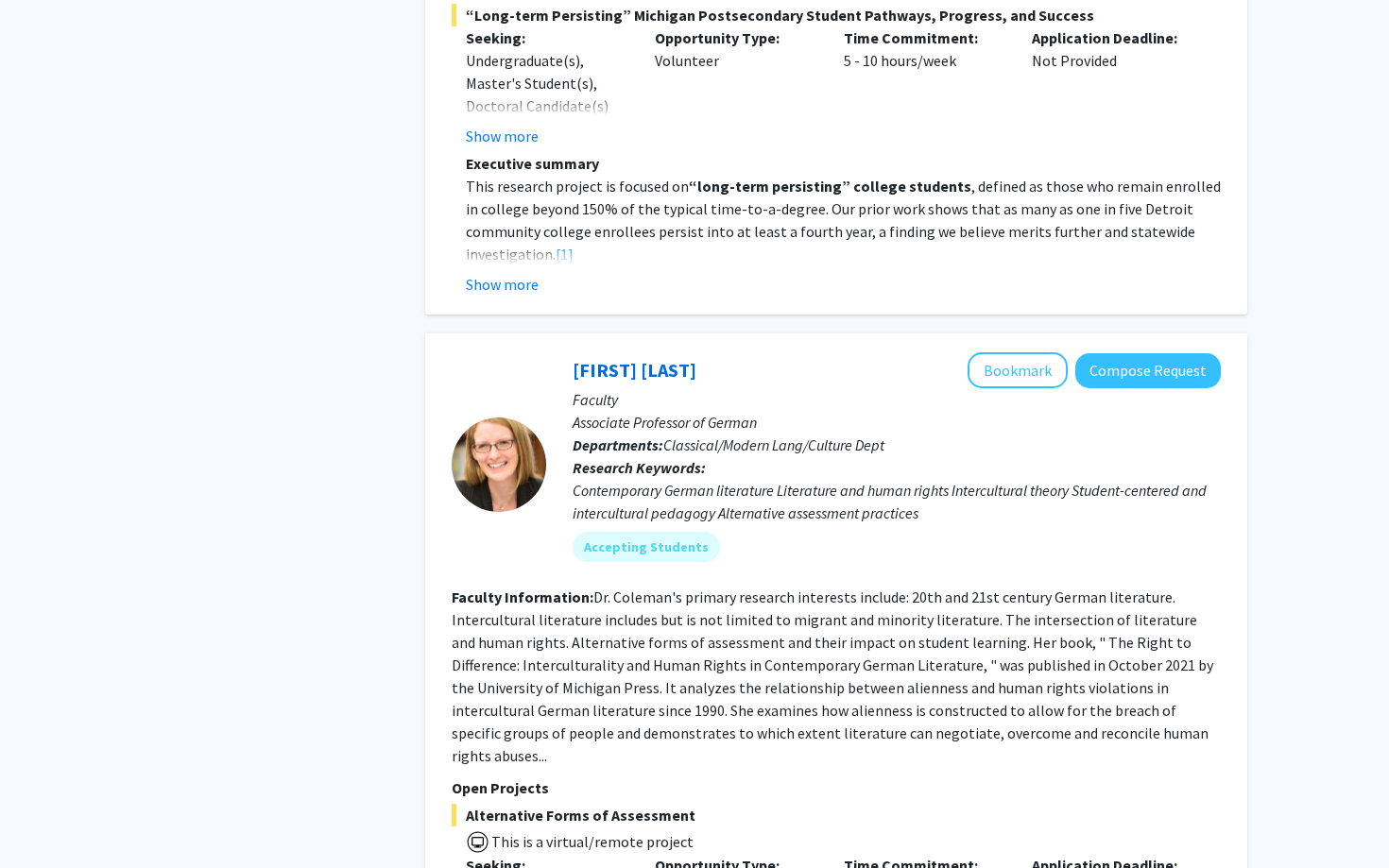 scroll, scrollTop: 4093, scrollLeft: 0, axis: vertical 